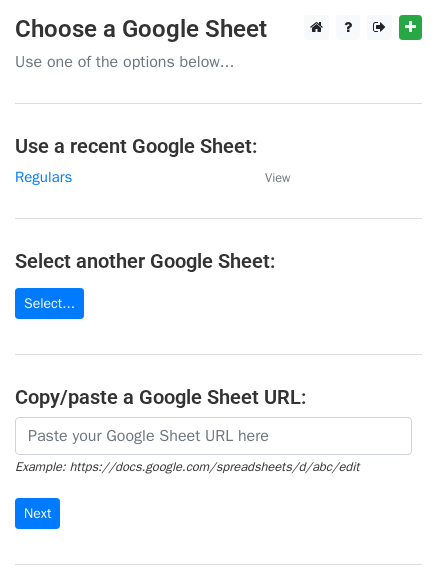 scroll, scrollTop: 0, scrollLeft: 0, axis: both 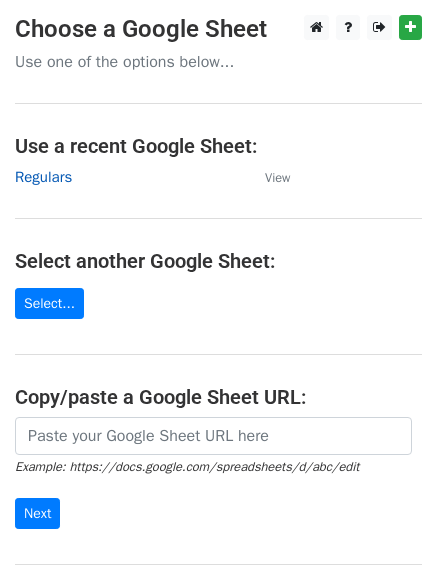 click on "Regulars" at bounding box center [43, 177] 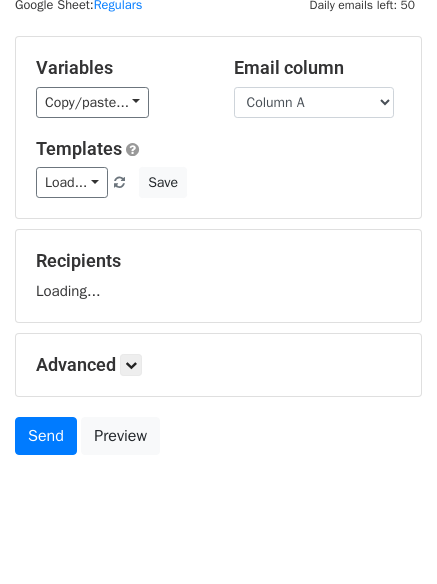 scroll, scrollTop: 113, scrollLeft: 0, axis: vertical 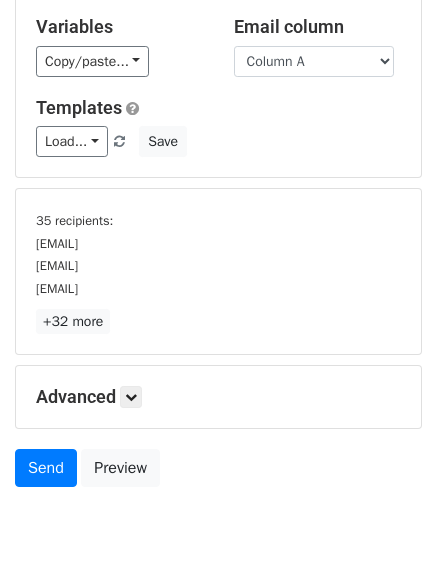 click on "+32 more" at bounding box center (218, 321) 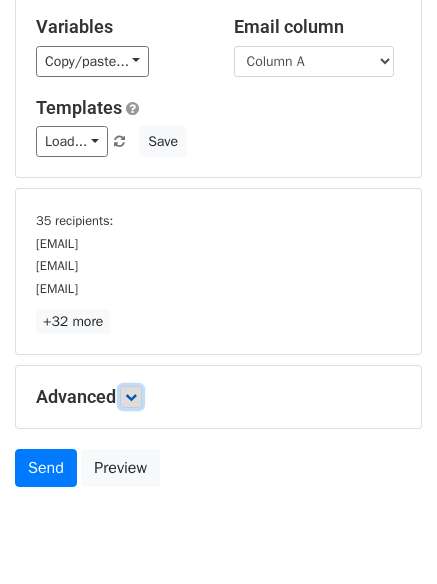 click at bounding box center [131, 397] 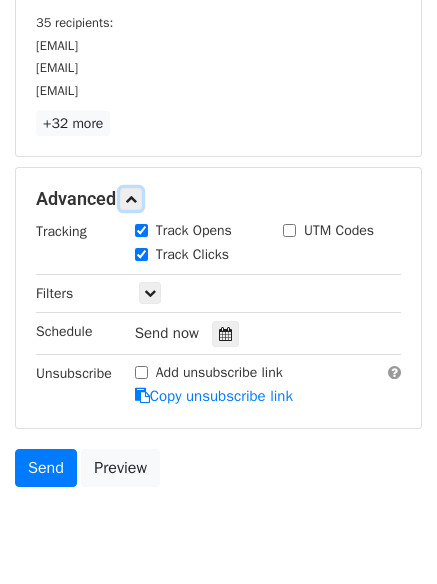 scroll, scrollTop: 318, scrollLeft: 0, axis: vertical 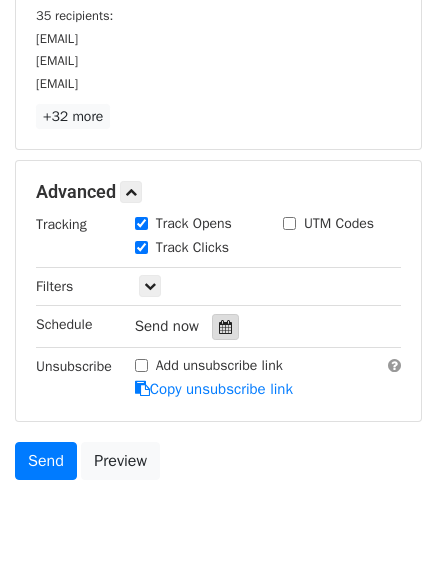 click at bounding box center (225, 327) 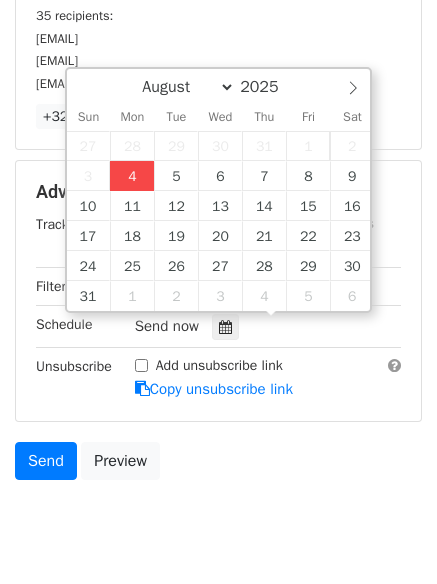 type on "2025-08-04 15:16" 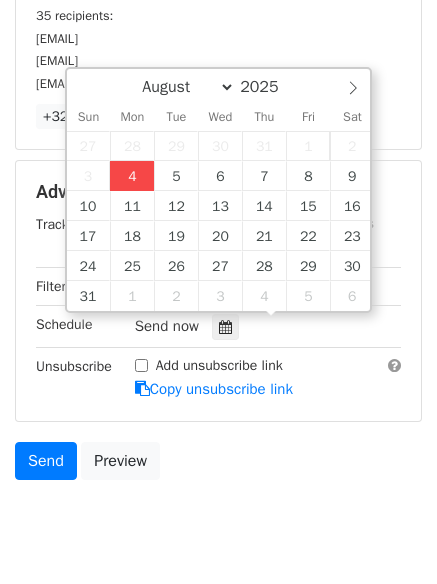 type on "03" 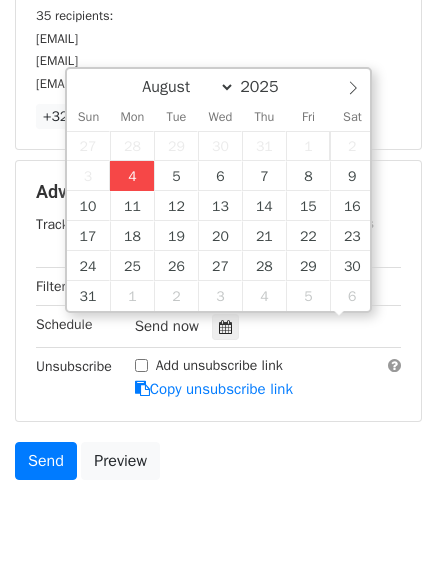 scroll, scrollTop: 1, scrollLeft: 0, axis: vertical 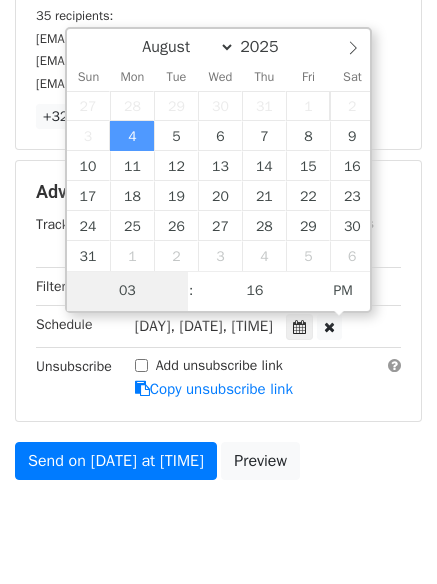type on "4" 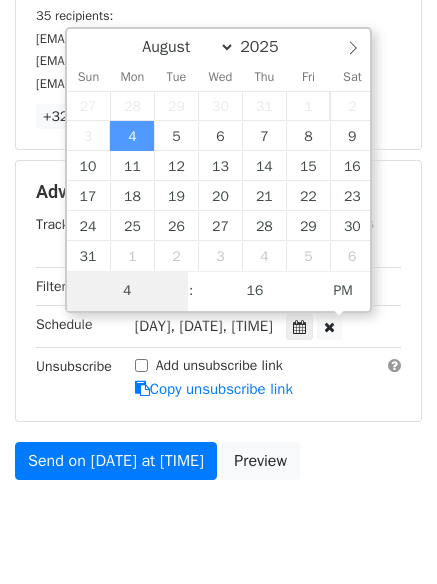scroll, scrollTop: 309, scrollLeft: 0, axis: vertical 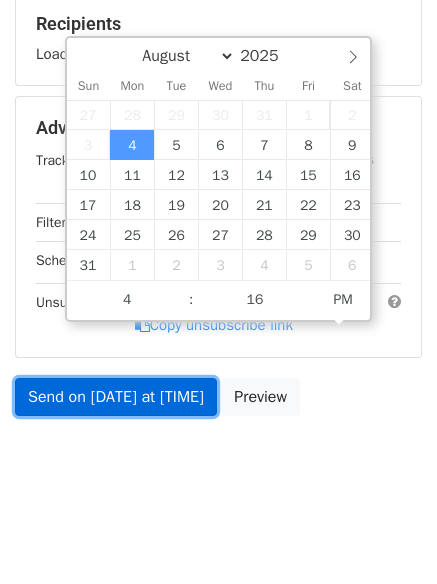 type on "2025-08-04 16:16" 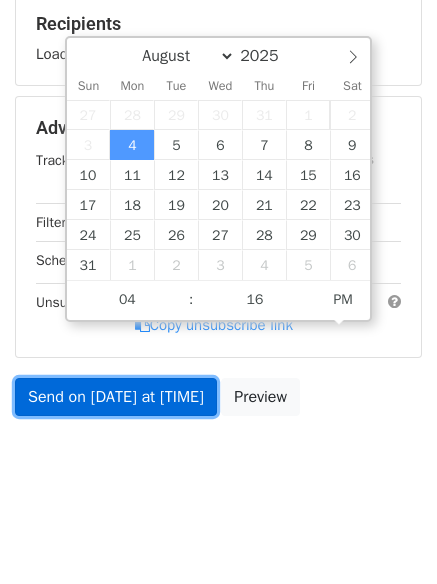 click on "Send on Aug 4 at 3:16pm" at bounding box center (116, 397) 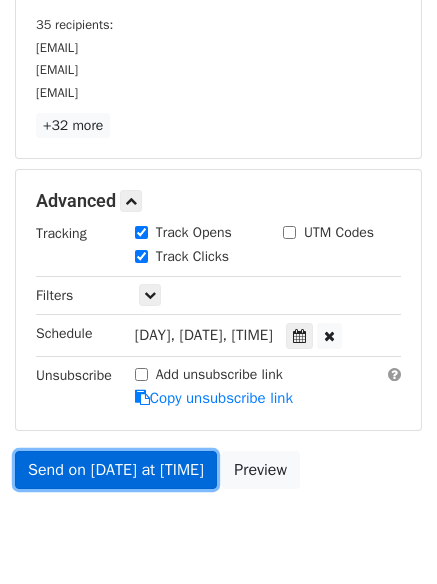 click on "Send on Aug 4 at 4:16pm" at bounding box center (116, 470) 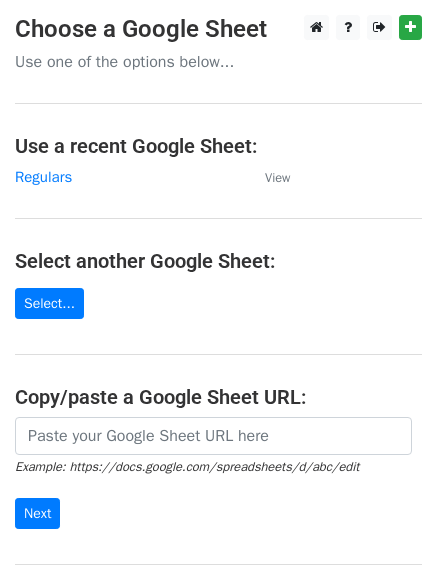 scroll, scrollTop: 0, scrollLeft: 0, axis: both 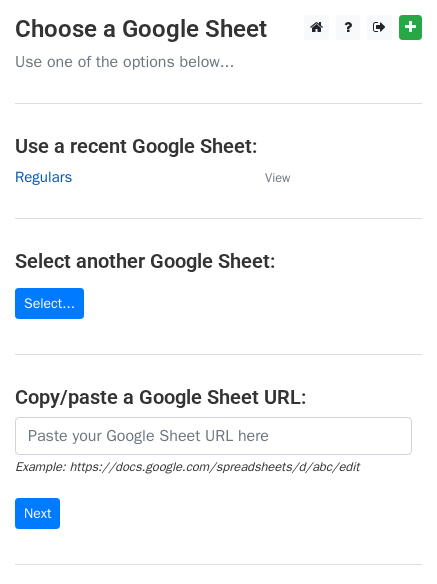 click on "Regulars" at bounding box center [43, 177] 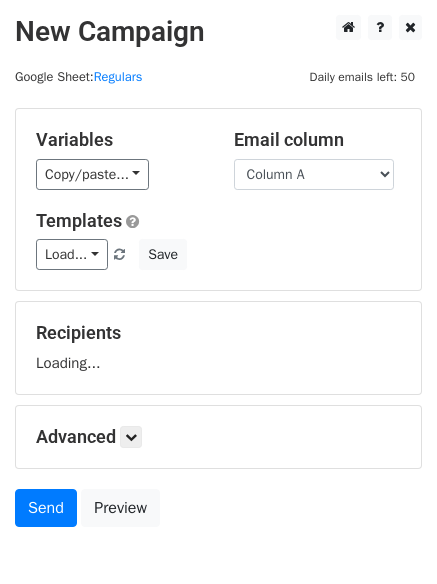 scroll, scrollTop: 0, scrollLeft: 0, axis: both 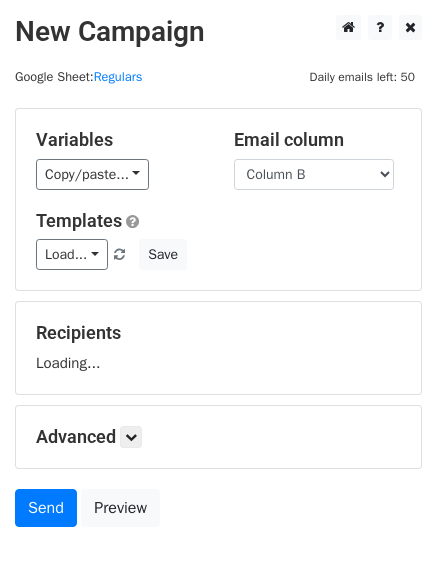 click on "Column A
Column B
Column C" at bounding box center [314, 174] 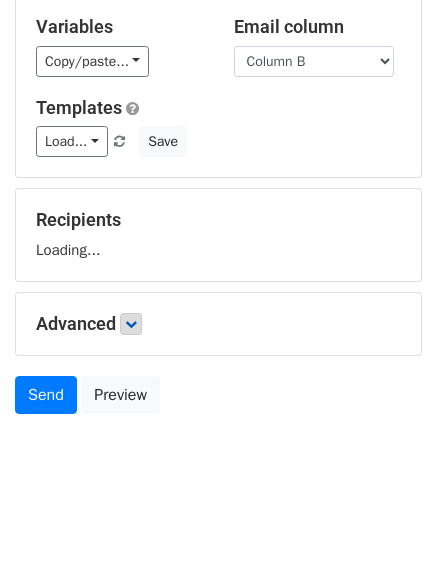 click on "Advanced
Tracking
Track Opens
UTM Codes
Track Clicks
Filters
Only include spreadsheet rows that match the following filters:
Schedule
Send now
Unsubscribe
Add unsubscribe link
Copy unsubscribe link" at bounding box center (218, 324) 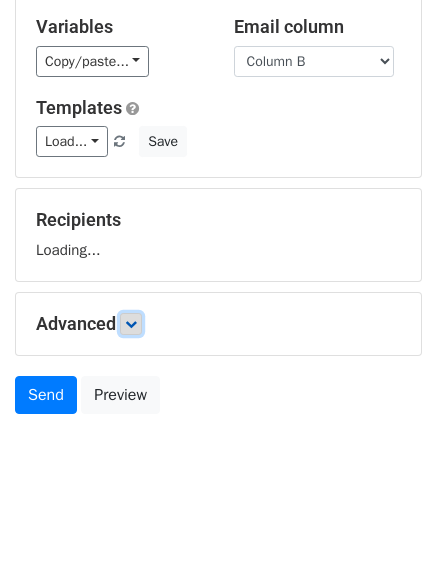 click at bounding box center (131, 324) 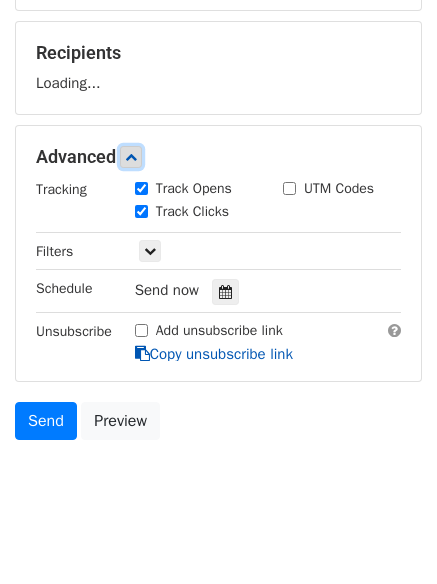 scroll, scrollTop: 287, scrollLeft: 0, axis: vertical 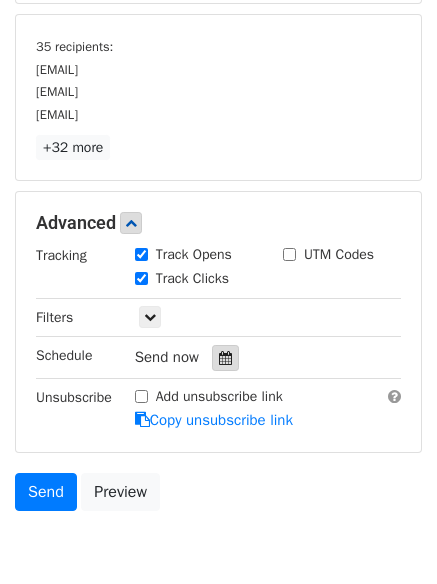 drag, startPoint x: 230, startPoint y: 365, endPoint x: 217, endPoint y: 351, distance: 19.104973 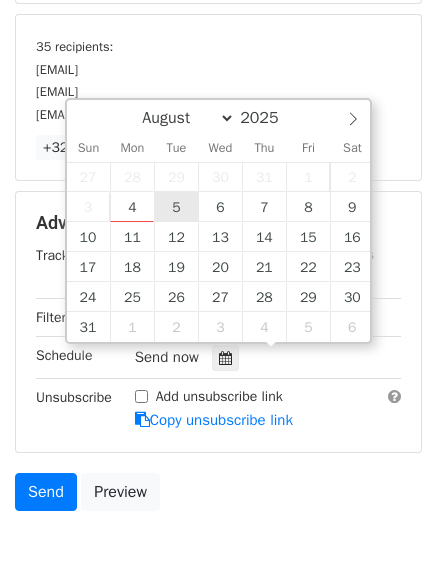 type on "2025-08-05 12:00" 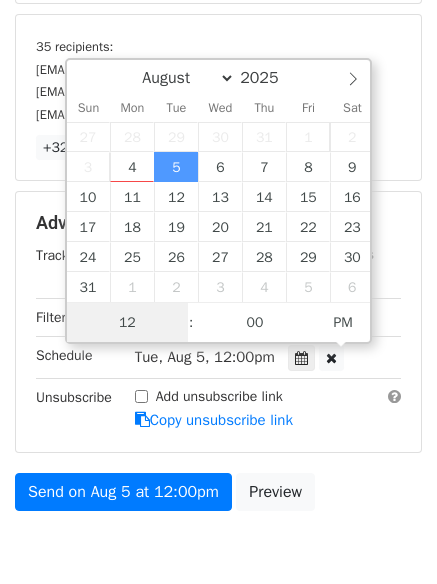 scroll, scrollTop: 1, scrollLeft: 0, axis: vertical 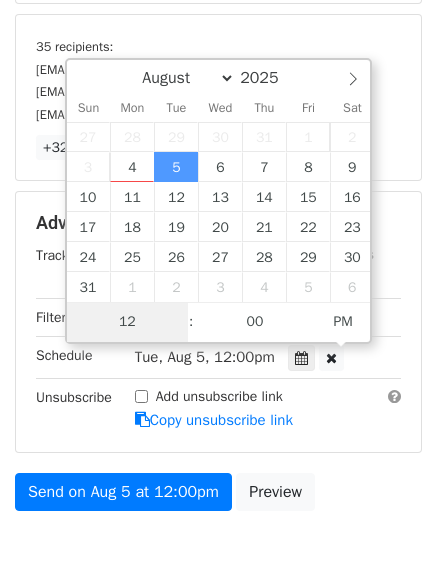 type on "5" 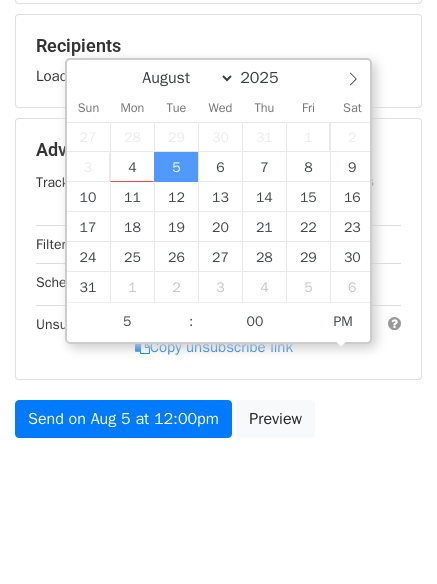 type on "2025-08-05 17:00" 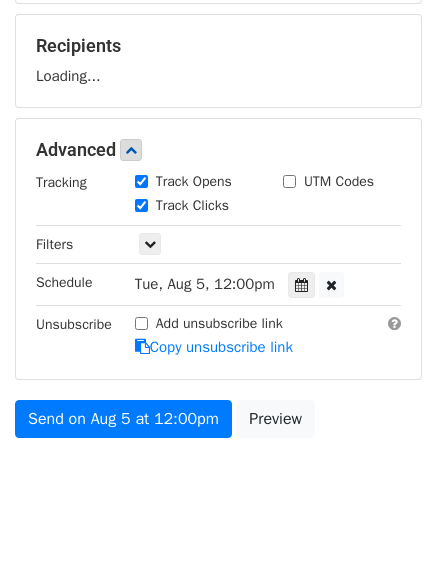 click on "New Campaign
Daily emails left: 50
Google Sheet:
Regulars
Variables
Copy/paste...
{{Column A}}
{{Column B}}
{{Column C}}
Email column
Column A
Column B
Column C
Templates
Load...
No templates saved
Save
Recipients Loading...
Advanced
Tracking
Track Opens
UTM Codes
Track Clicks
Filters
Only include spreadsheet rows that match the following filters:
Schedule
Tue, Aug 5, 12:00pm
2025-08-05 17:00
Unsubscribe
Add unsubscribe link
Copy unsubscribe link
Send on Aug 5 at 12:00pm
Preview
August September October November December 2025
Sun Mon Tue Wed Thu Fri Sat
27 28 29 30 31 1 2 3 4 5 6 7 8" at bounding box center [218, 128] 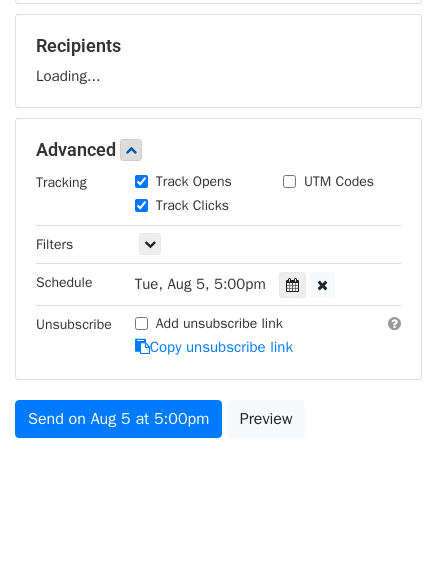 click on "Advanced
Tracking
Track Opens
UTM Codes
Track Clicks
Filters
Only include spreadsheet rows that match the following filters:
Schedule
Tue, Aug 5, 5:00pm
2025-08-05 17:00
Unsubscribe
Add unsubscribe link
Copy unsubscribe link" at bounding box center (218, 248) 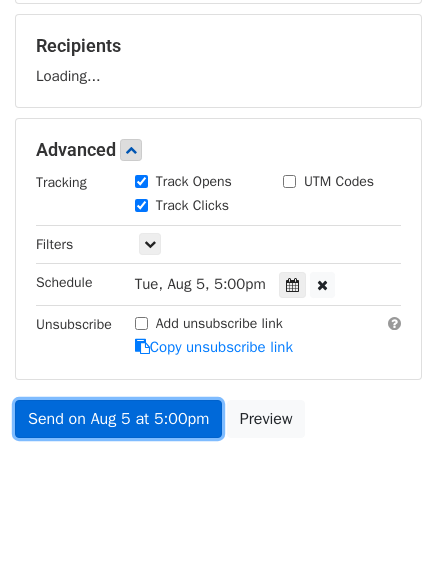 click on "Send on Aug 5 at 5:00pm" at bounding box center [118, 419] 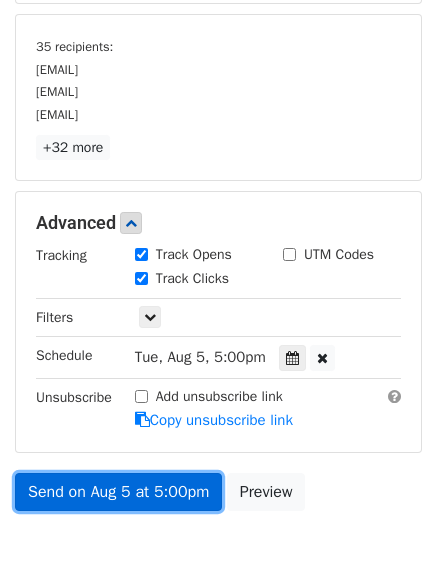 click on "Send on Aug 5 at 5:00pm" at bounding box center [118, 492] 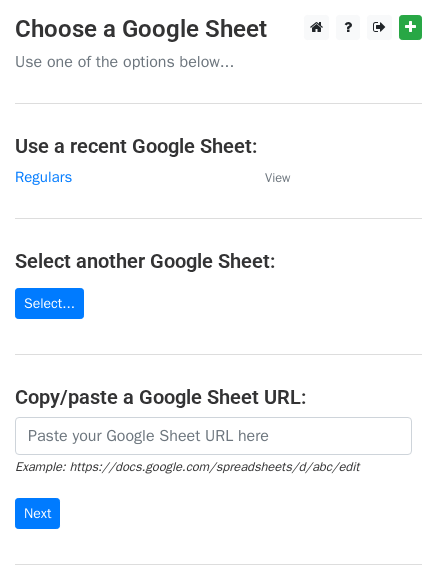 scroll, scrollTop: 0, scrollLeft: 0, axis: both 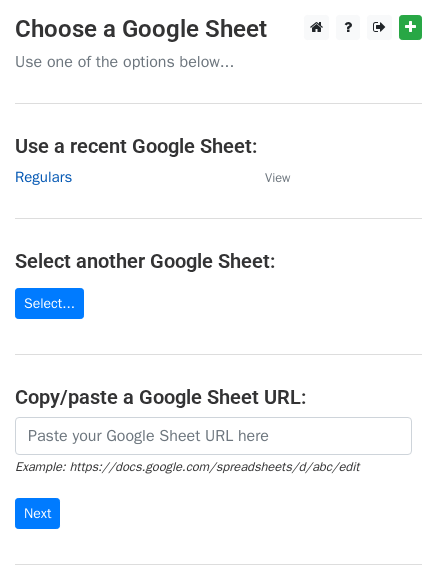 click on "Regulars" at bounding box center (43, 177) 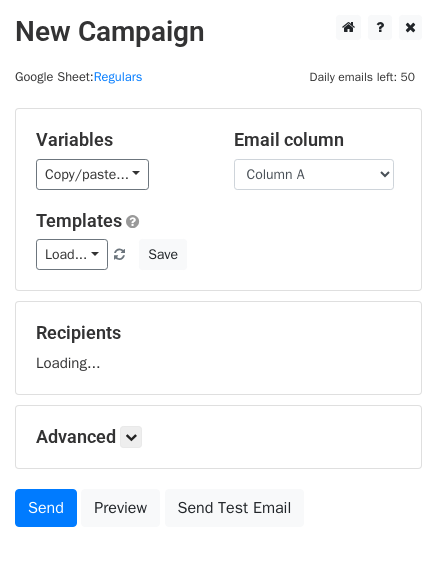 click on "Column A
Column B
Column C" at bounding box center [314, 174] 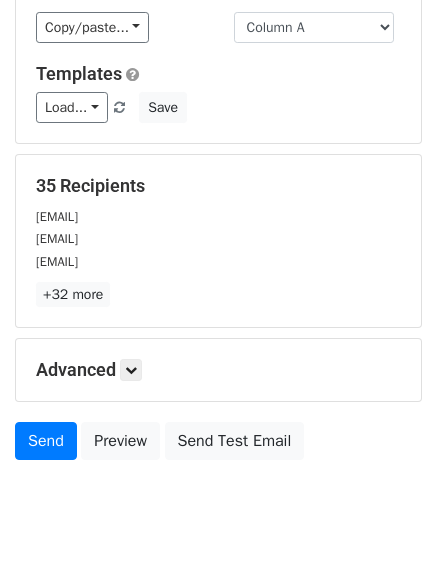scroll, scrollTop: 193, scrollLeft: 0, axis: vertical 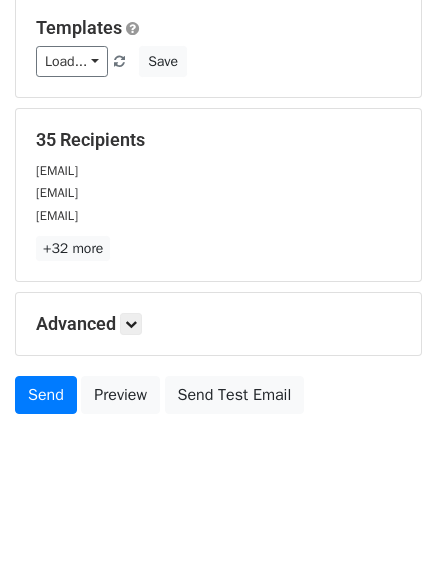 click on "Advanced" at bounding box center (218, 324) 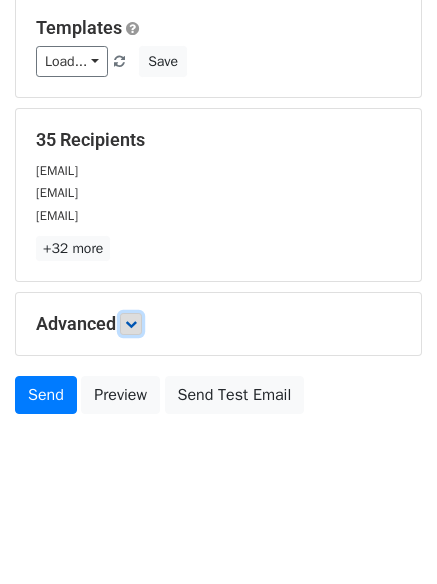 click at bounding box center (131, 324) 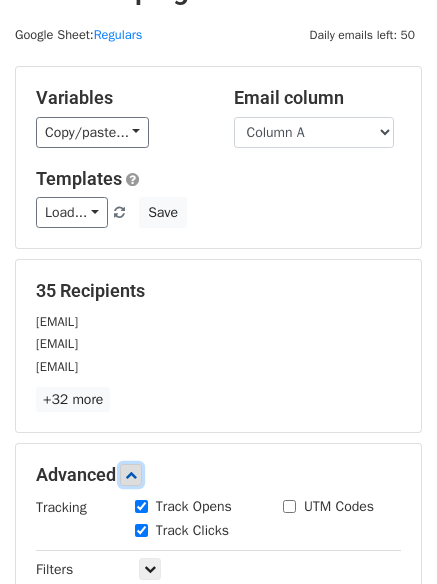 scroll, scrollTop: 0, scrollLeft: 0, axis: both 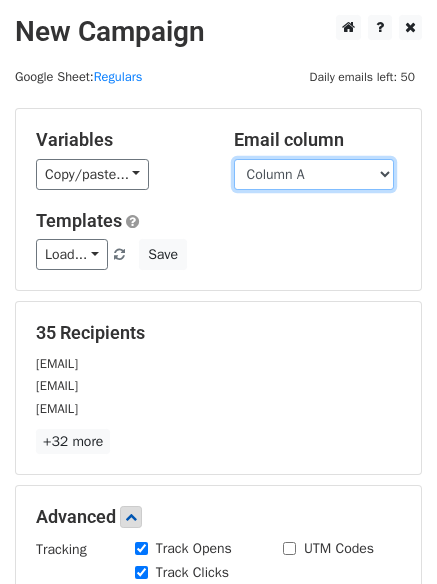 click on "Column A
Column B
Column C" at bounding box center [314, 174] 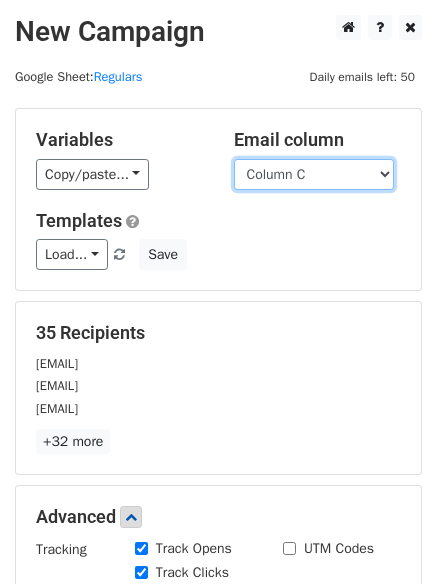 click on "Column A
Column B
Column C" at bounding box center [314, 174] 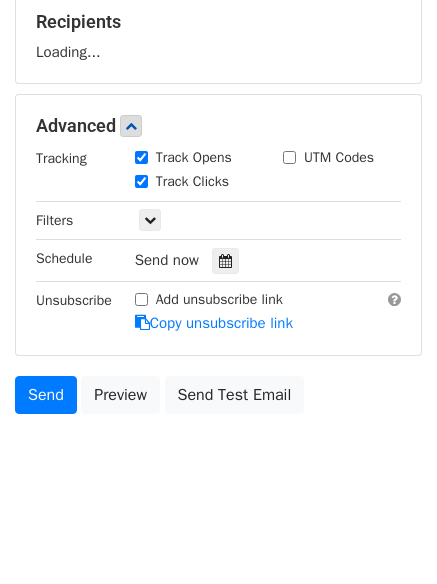 scroll, scrollTop: 309, scrollLeft: 0, axis: vertical 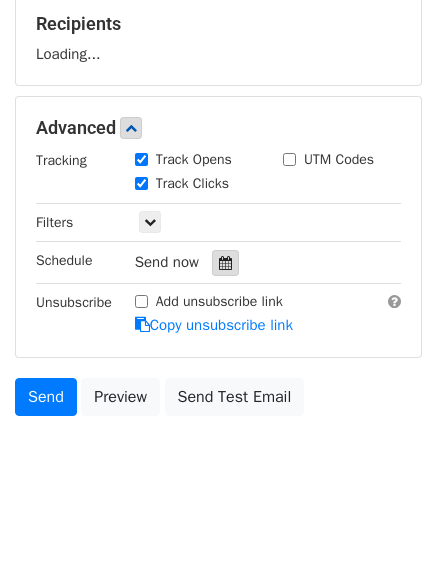 click at bounding box center [225, 263] 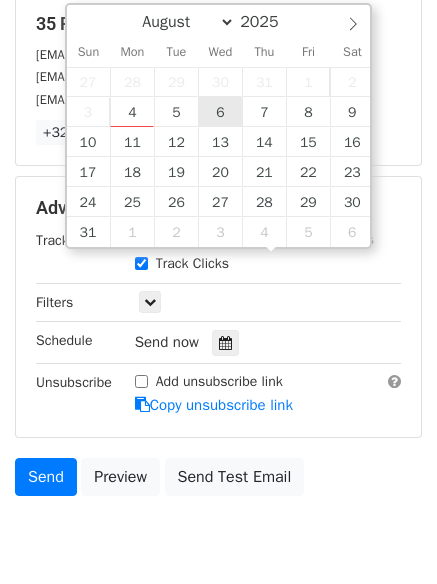 type on "2025-08-06 12:00" 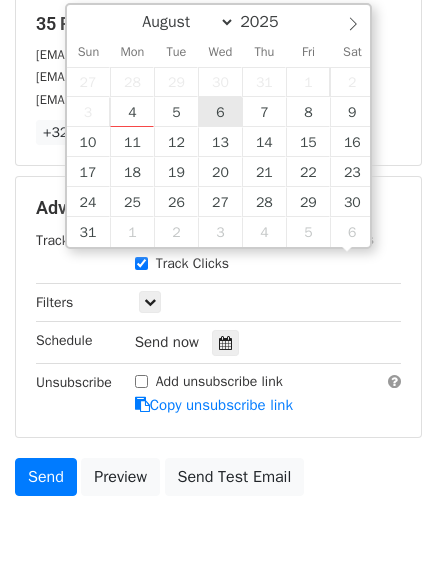 scroll, scrollTop: 1, scrollLeft: 0, axis: vertical 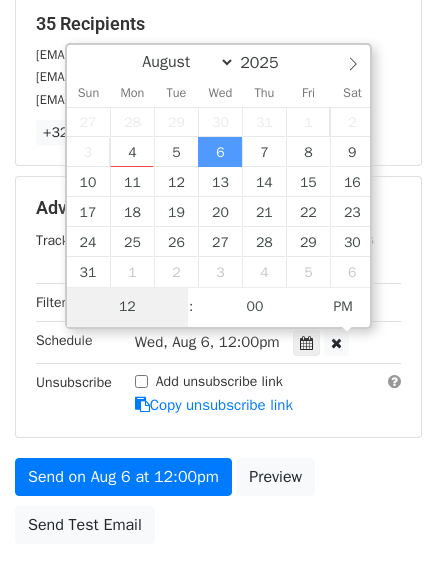 type on "6" 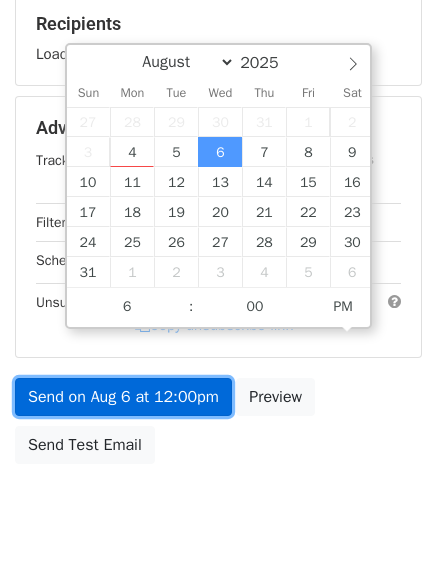type on "2025-08-06 18:00" 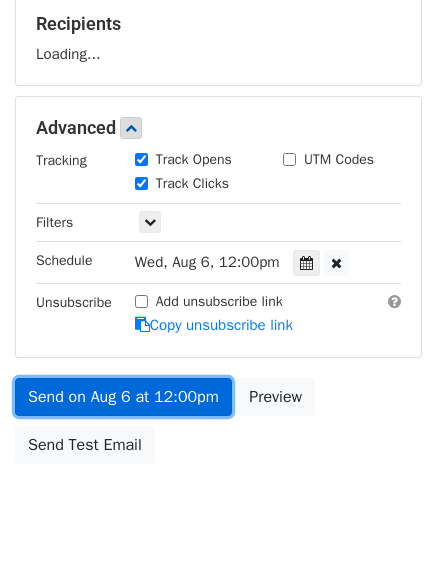 click on "Send on Aug 6 at 12:00pm" at bounding box center [123, 397] 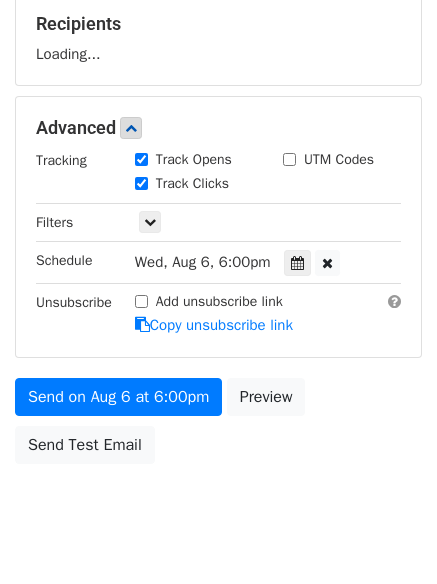click on "Send on Aug 6 at 6:00pm
Preview
Send Test Email" at bounding box center (218, 426) 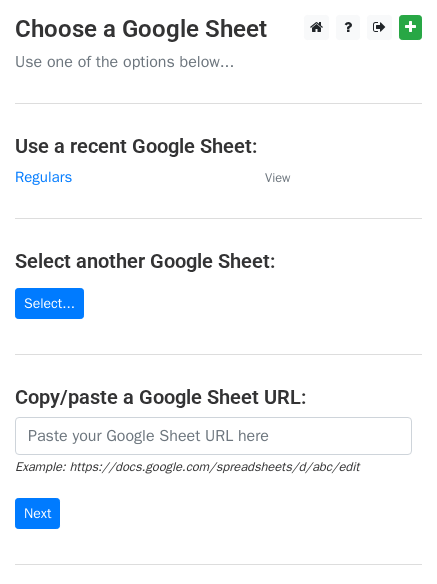 scroll, scrollTop: 0, scrollLeft: 0, axis: both 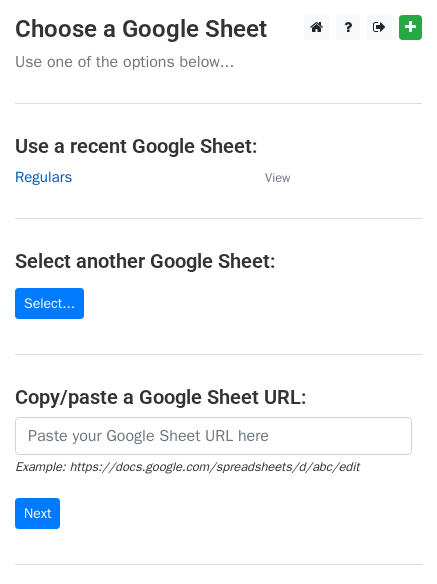click on "Regulars" at bounding box center [43, 177] 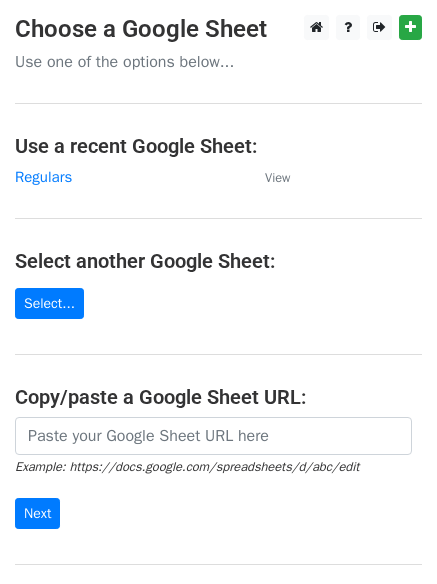 scroll, scrollTop: 212, scrollLeft: 0, axis: vertical 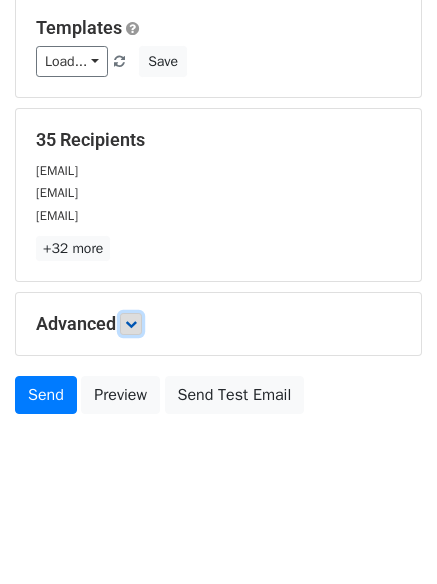 click at bounding box center (131, 324) 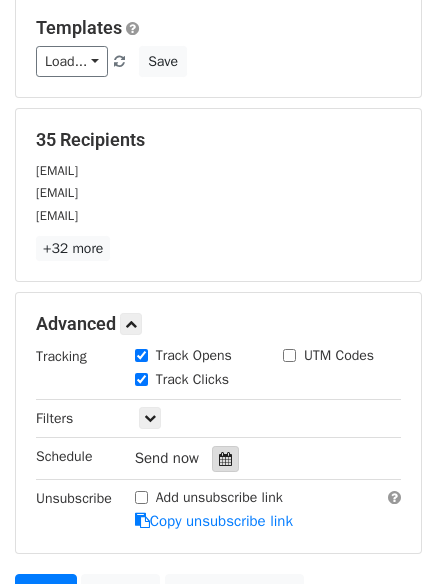 drag, startPoint x: 226, startPoint y: 458, endPoint x: 219, endPoint y: 437, distance: 22.135944 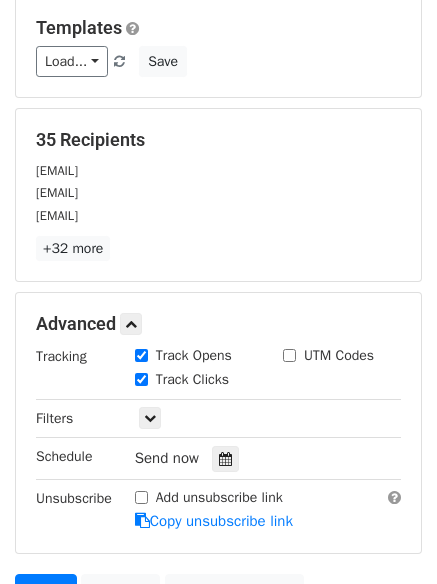 click at bounding box center [225, 459] 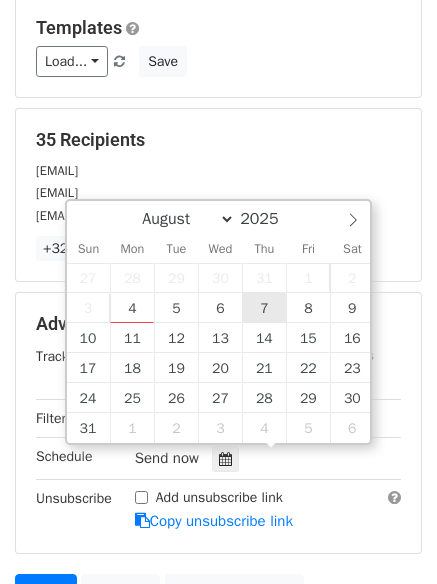 type on "[DATE] [TIME]" 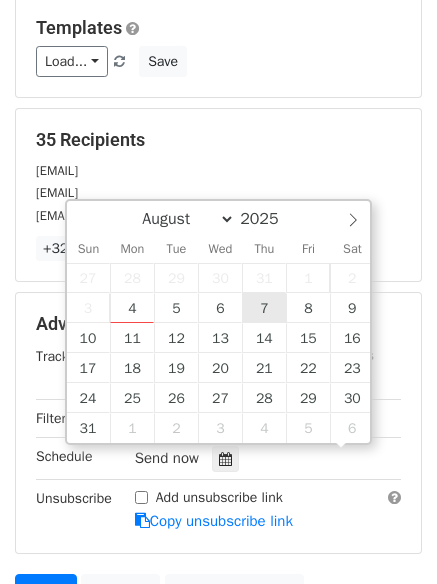 scroll, scrollTop: 1, scrollLeft: 0, axis: vertical 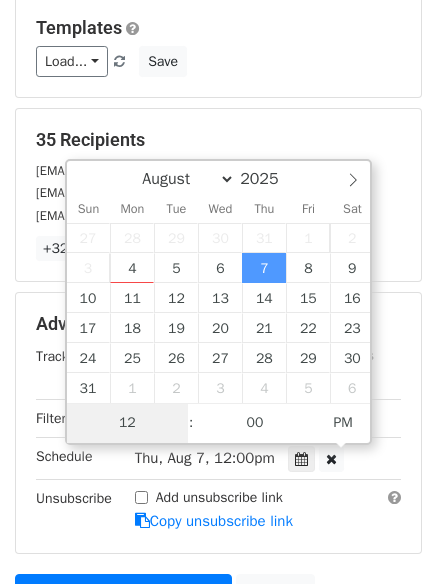 type on "7" 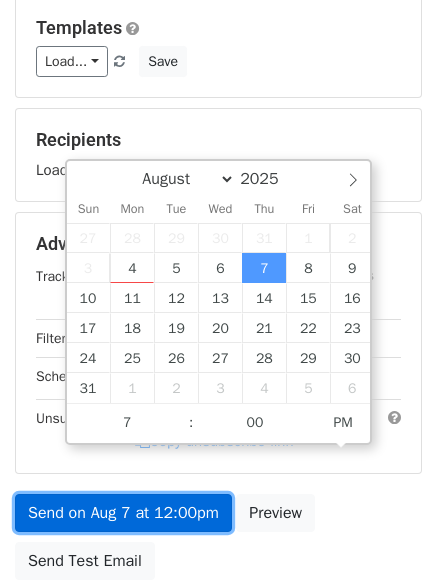 type on "2025-08-07 19:00" 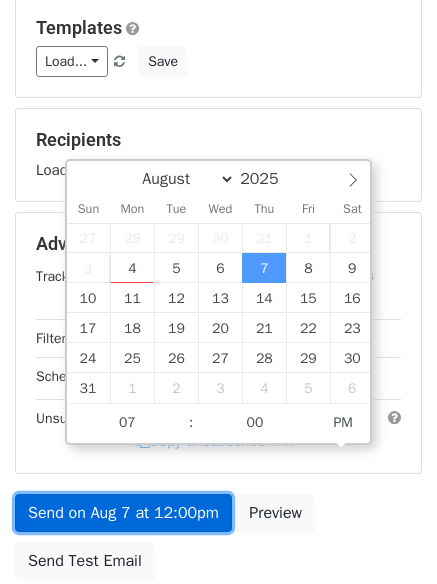 click on "Send on Aug 7 at 12:00pm" at bounding box center [123, 513] 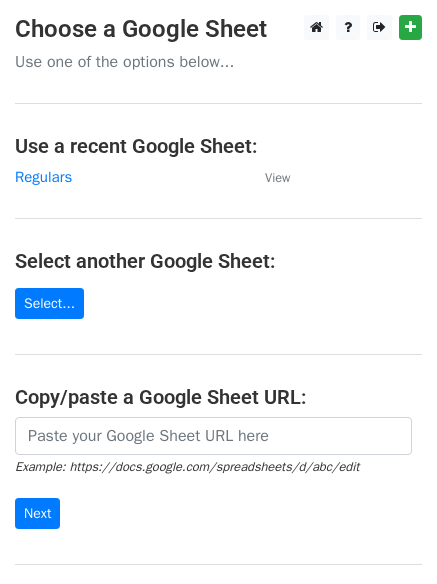 scroll, scrollTop: 0, scrollLeft: 0, axis: both 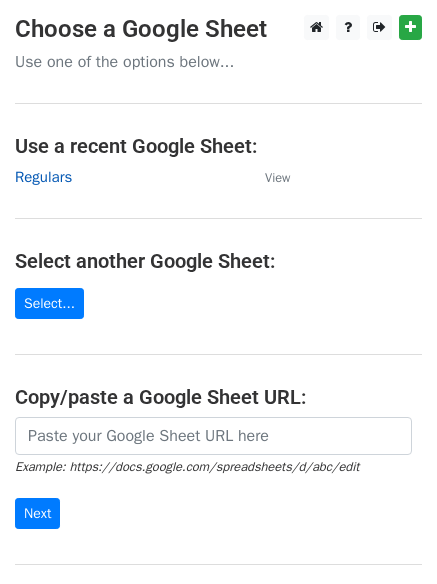 click on "Regulars" at bounding box center [43, 177] 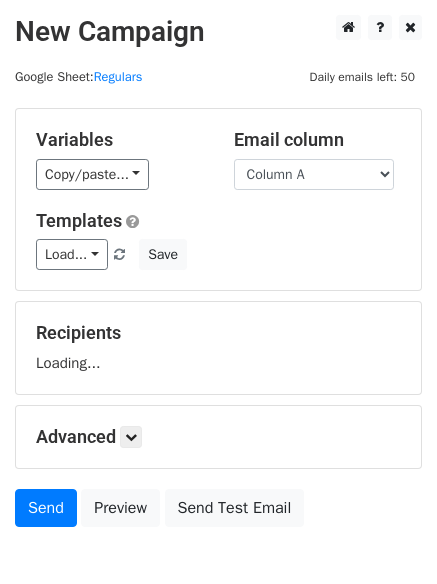 scroll, scrollTop: 0, scrollLeft: 0, axis: both 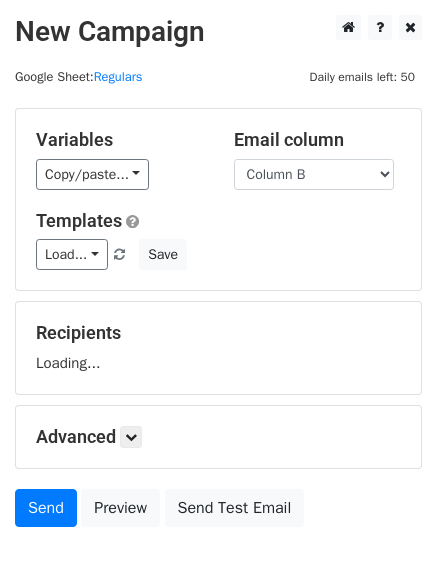click on "Column A
Column B
Column C" at bounding box center [314, 174] 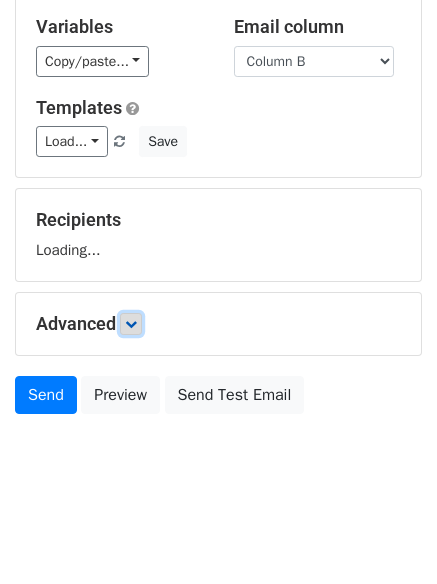 click at bounding box center (131, 324) 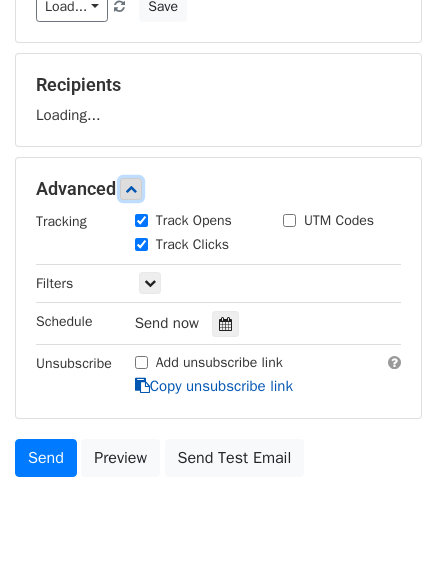scroll, scrollTop: 251, scrollLeft: 0, axis: vertical 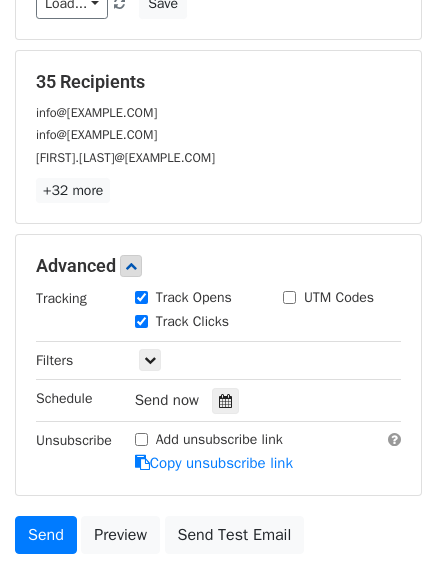 click on "Track Clicks" at bounding box center [194, 323] 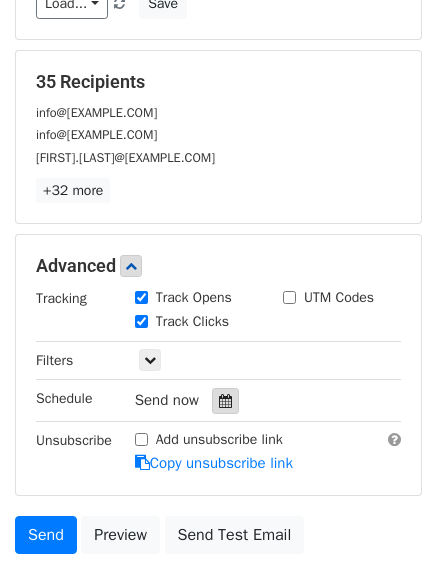 click at bounding box center (225, 401) 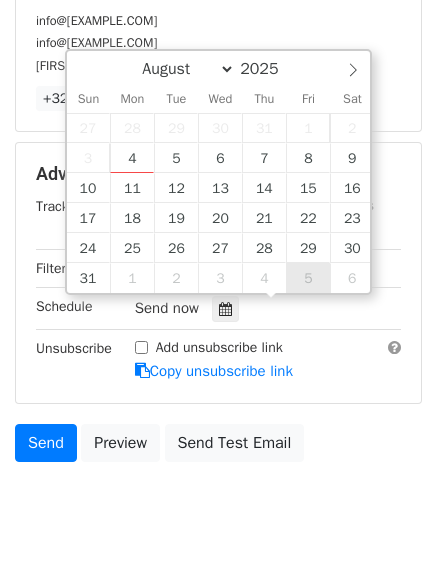 scroll, scrollTop: 389, scrollLeft: 0, axis: vertical 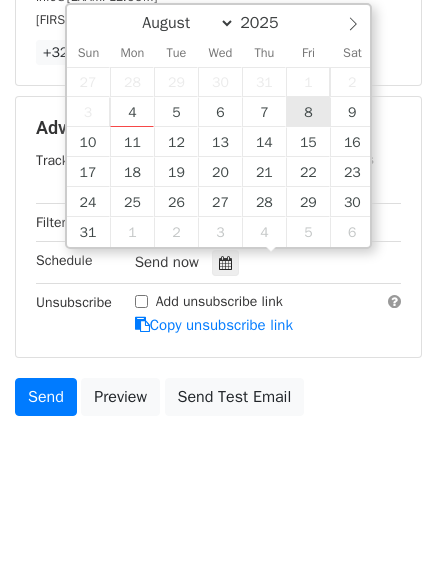 type on "2025-08-08 12:00" 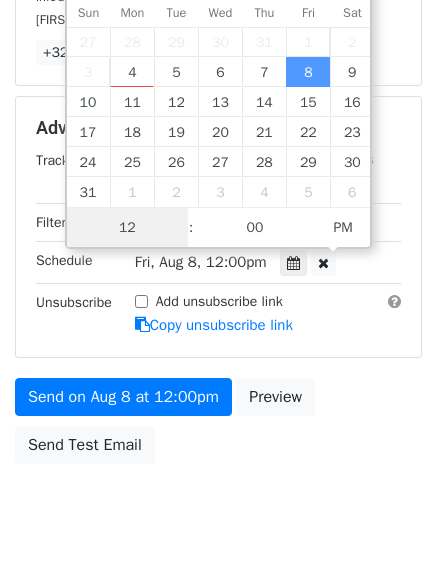 scroll, scrollTop: 1, scrollLeft: 0, axis: vertical 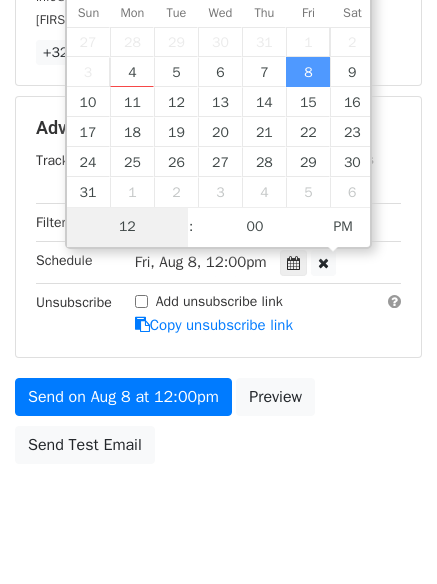 type on "8" 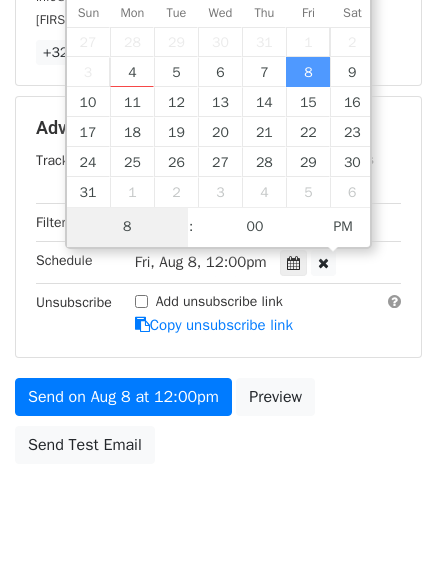 scroll, scrollTop: 357, scrollLeft: 0, axis: vertical 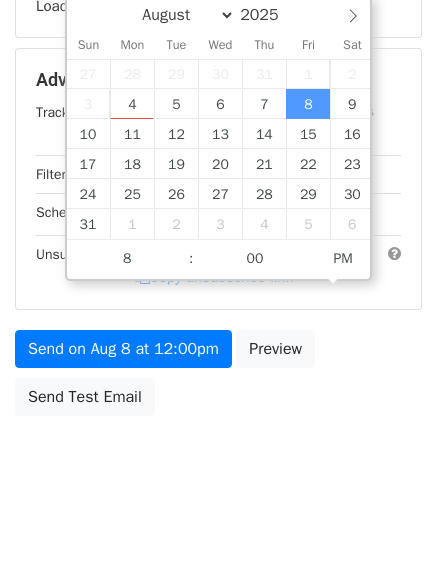 type on "2025-08-08 20:00" 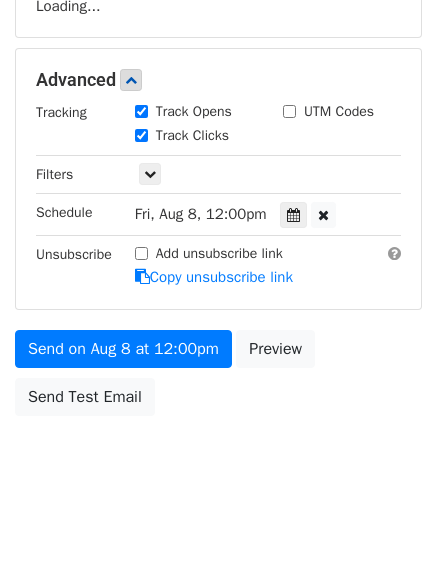 click on "New Campaign
Daily emails left: 50
Google Sheet:
Regulars
Variables
Copy/paste...
{{Column A}}
{{Column B}}
{{Column C}}
Email column
Column A
Column B
Column C
Templates
Load...
No templates saved
Save
Recipients Loading...
Advanced
Tracking
Track Opens
UTM Codes
Track Clicks
Filters
Only include spreadsheet rows that match the following filters:
Schedule
Fri, Aug 8, 12:00pm
2025-08-08 20:00
Unsubscribe
Add unsubscribe link
Copy unsubscribe link
Send on Aug 8 at 12:00pm
Preview
Send Test Email
August September October November December 2025
Sun Mon Tue Wed Thu Fri Sat
27 28 29 30 1" at bounding box center [218, 82] 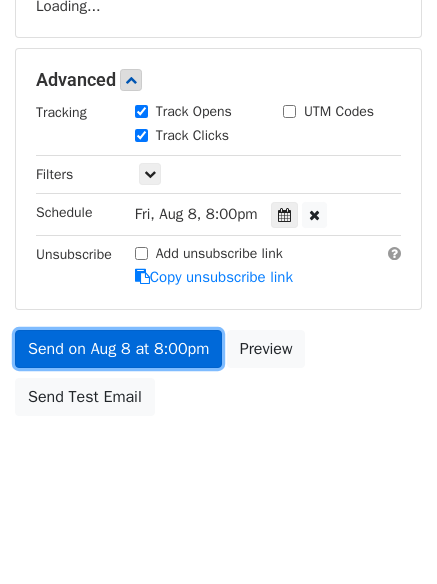 drag, startPoint x: 193, startPoint y: 338, endPoint x: 206, endPoint y: 332, distance: 14.3178215 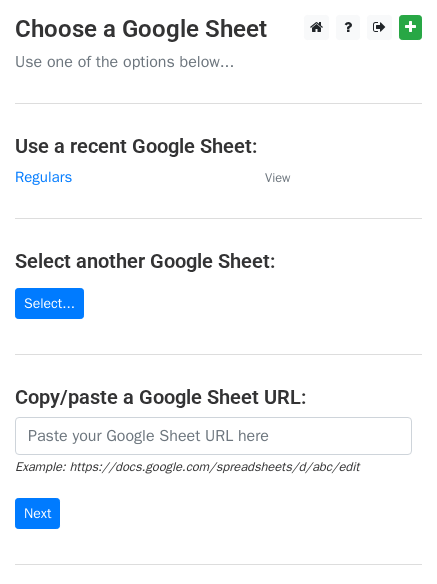 scroll, scrollTop: 0, scrollLeft: 0, axis: both 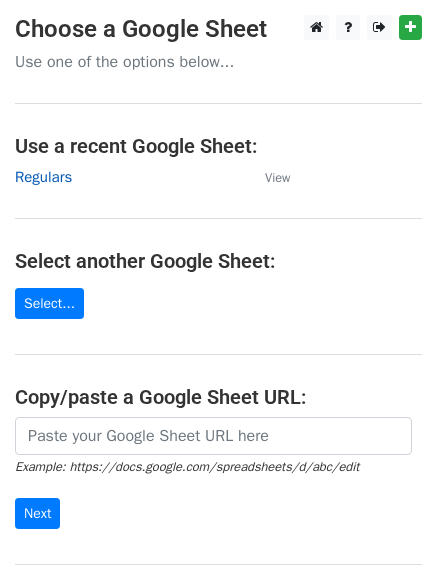 click on "Regulars" at bounding box center (43, 177) 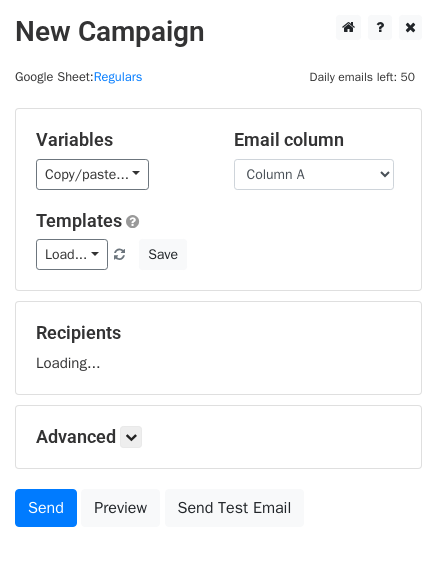 scroll, scrollTop: 0, scrollLeft: 0, axis: both 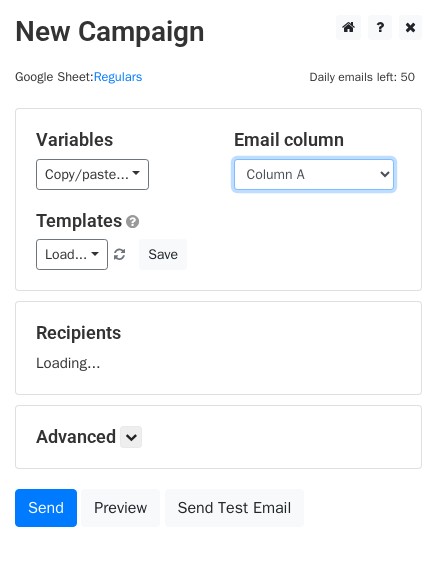 drag, startPoint x: 343, startPoint y: 176, endPoint x: 343, endPoint y: 189, distance: 13 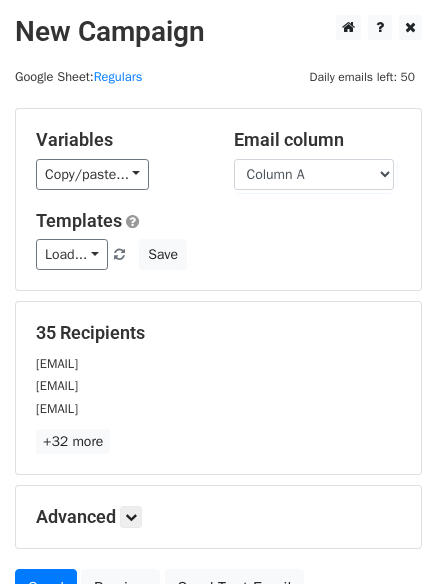 click on "Load...
No templates saved
Save" at bounding box center (218, 254) 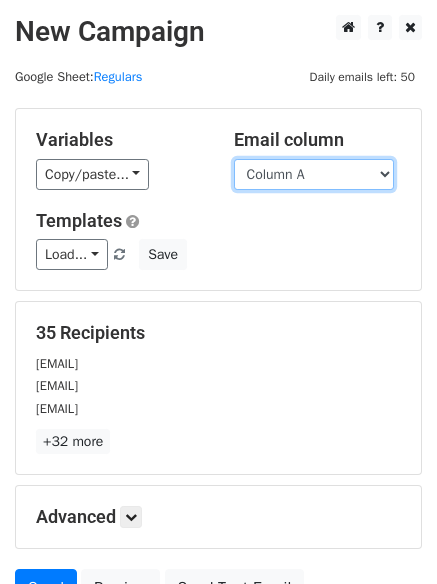 click on "Column A
Column B
Column C" at bounding box center [314, 174] 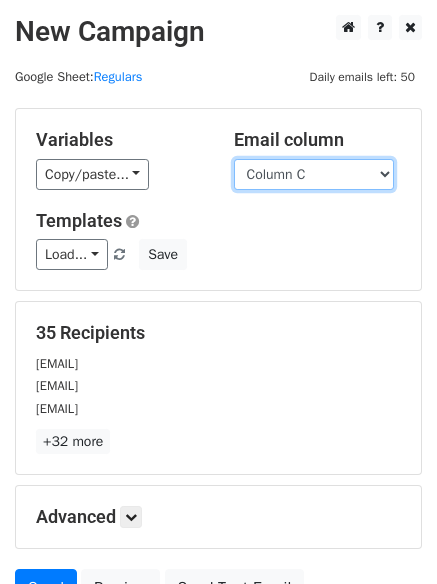 click on "Column A
Column B
Column C" at bounding box center (314, 174) 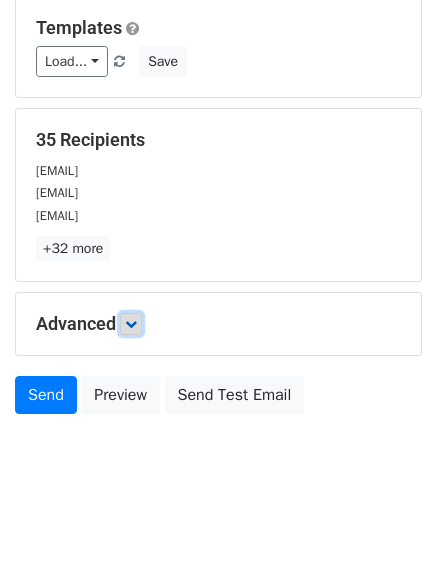 click at bounding box center (131, 324) 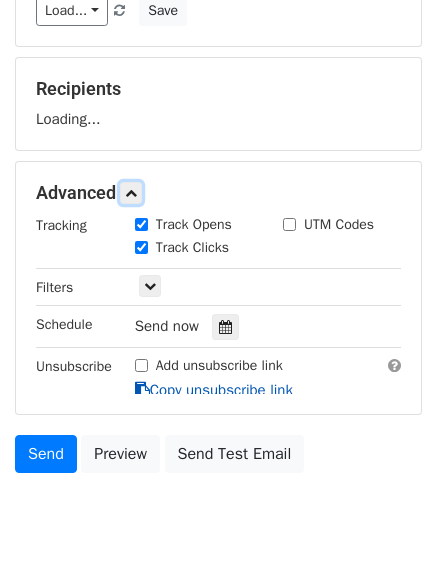 scroll, scrollTop: 258, scrollLeft: 0, axis: vertical 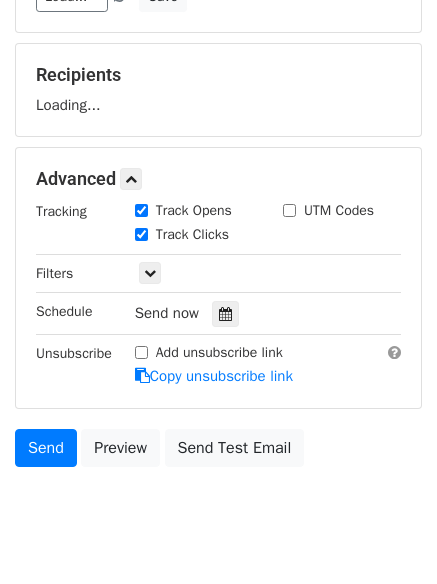 click on "Track Clicks" at bounding box center [194, 236] 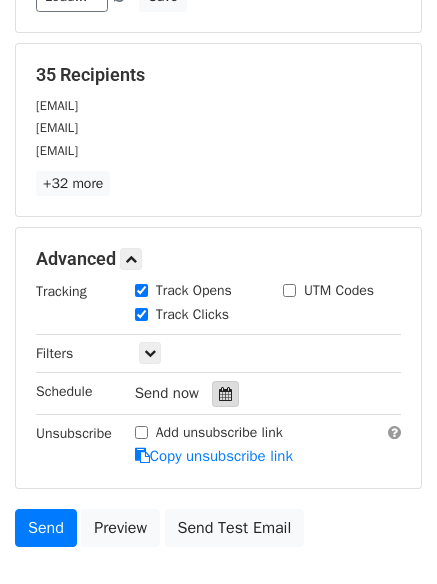 click at bounding box center [225, 394] 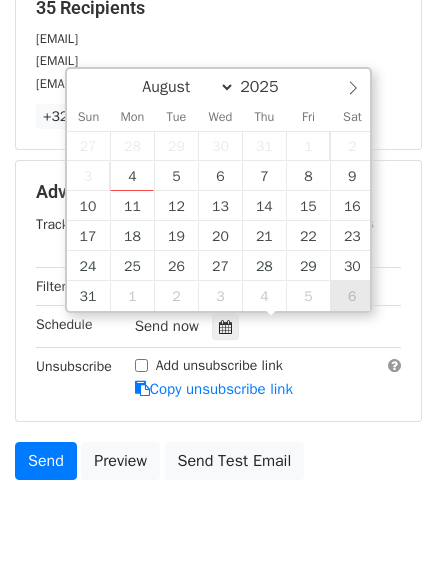 scroll, scrollTop: 389, scrollLeft: 0, axis: vertical 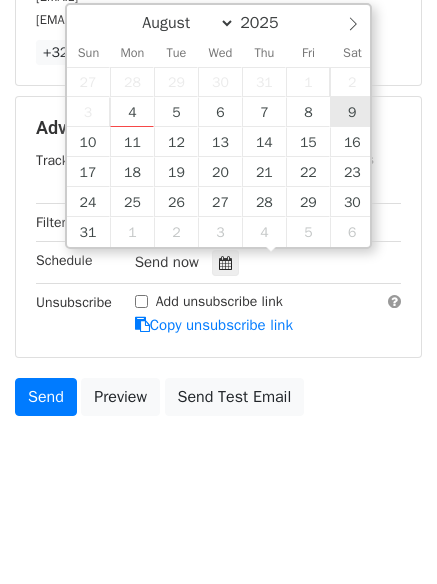 type on "2025-08-09 12:00" 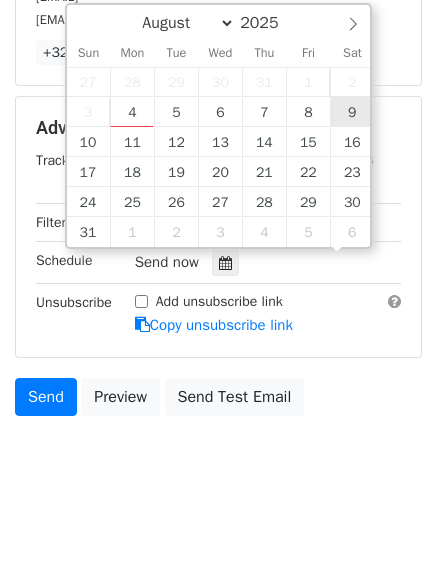 scroll, scrollTop: 1, scrollLeft: 0, axis: vertical 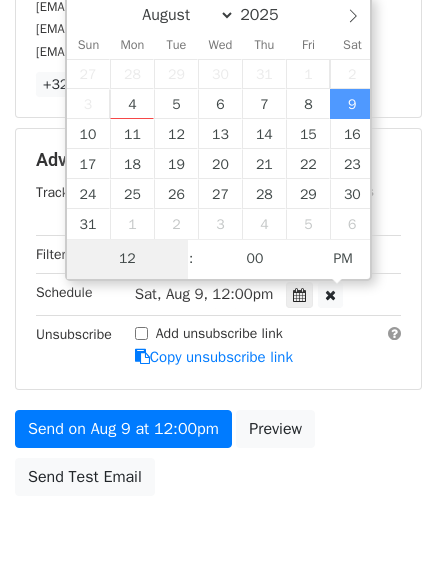 type on "9" 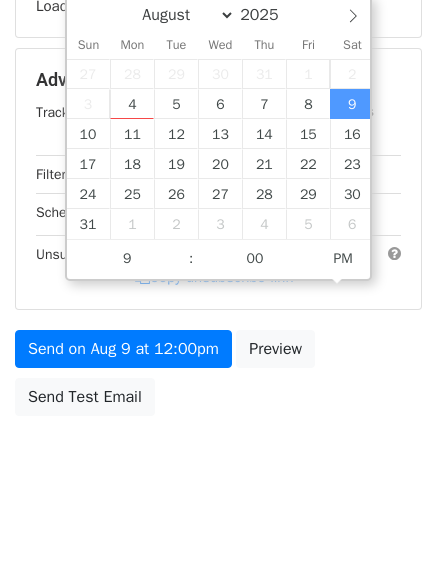 type on "2025-08-09 21:00" 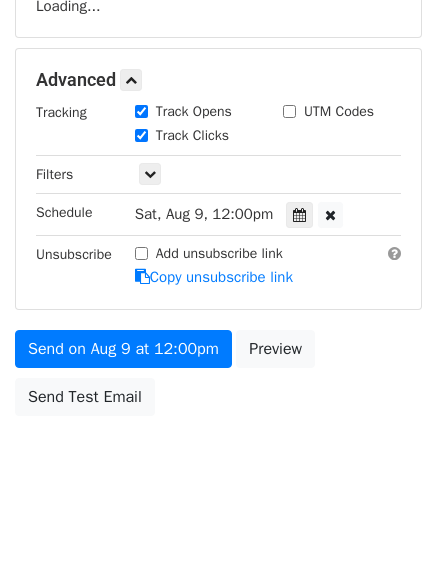click on "New Campaign
Daily emails left: 50
Google Sheet:
Regulars
Variables
Copy/paste...
{{Column A}}
{{Column B}}
{{Column C}}
Email column
Column A
Column B
Column C
Templates
Load...
No templates saved
Save
Recipients Loading...
Advanced
Tracking
Track Opens
UTM Codes
Track Clicks
Filters
Only include spreadsheet rows that match the following filters:
Schedule
Sat, Aug 9, 12:00pm
2025-08-09 21:00
Unsubscribe
Add unsubscribe link
Copy unsubscribe link
Send on Aug 9 at 12:00pm
Preview
Send Test Email
August September October November December 2025
Sun Mon Tue Wed Thu Fri Sat
27 28 29 30 1" at bounding box center (218, 82) 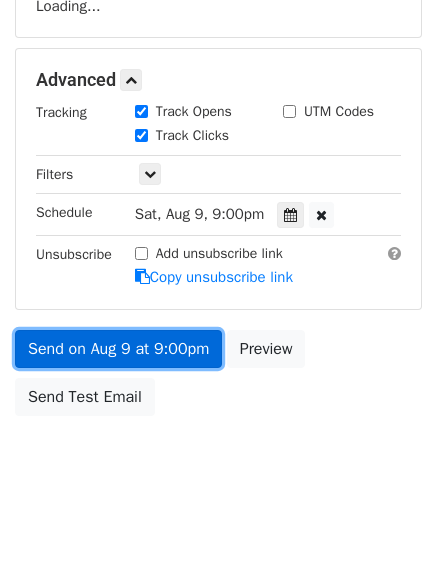 click on "Send on Aug 9 at 9:00pm" at bounding box center (118, 349) 